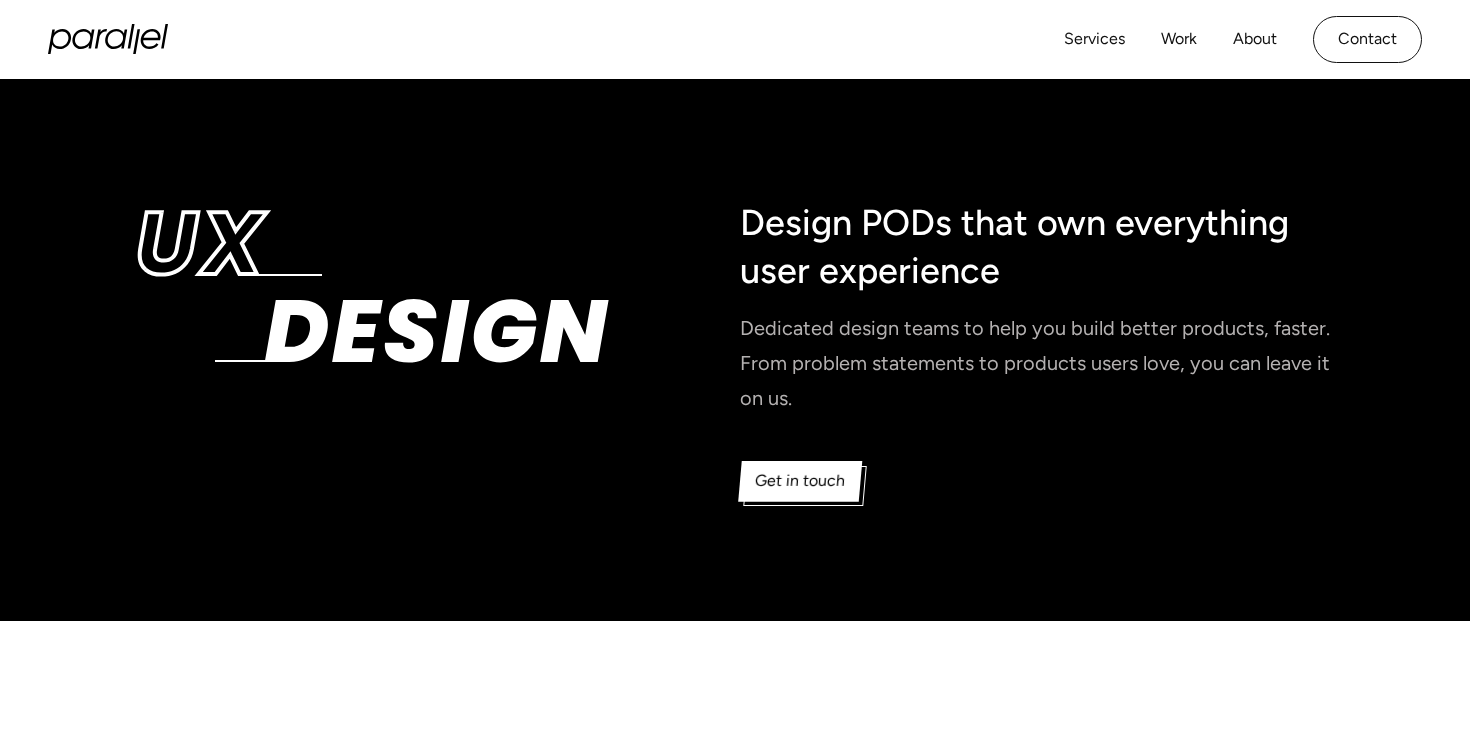 scroll, scrollTop: 0, scrollLeft: 0, axis: both 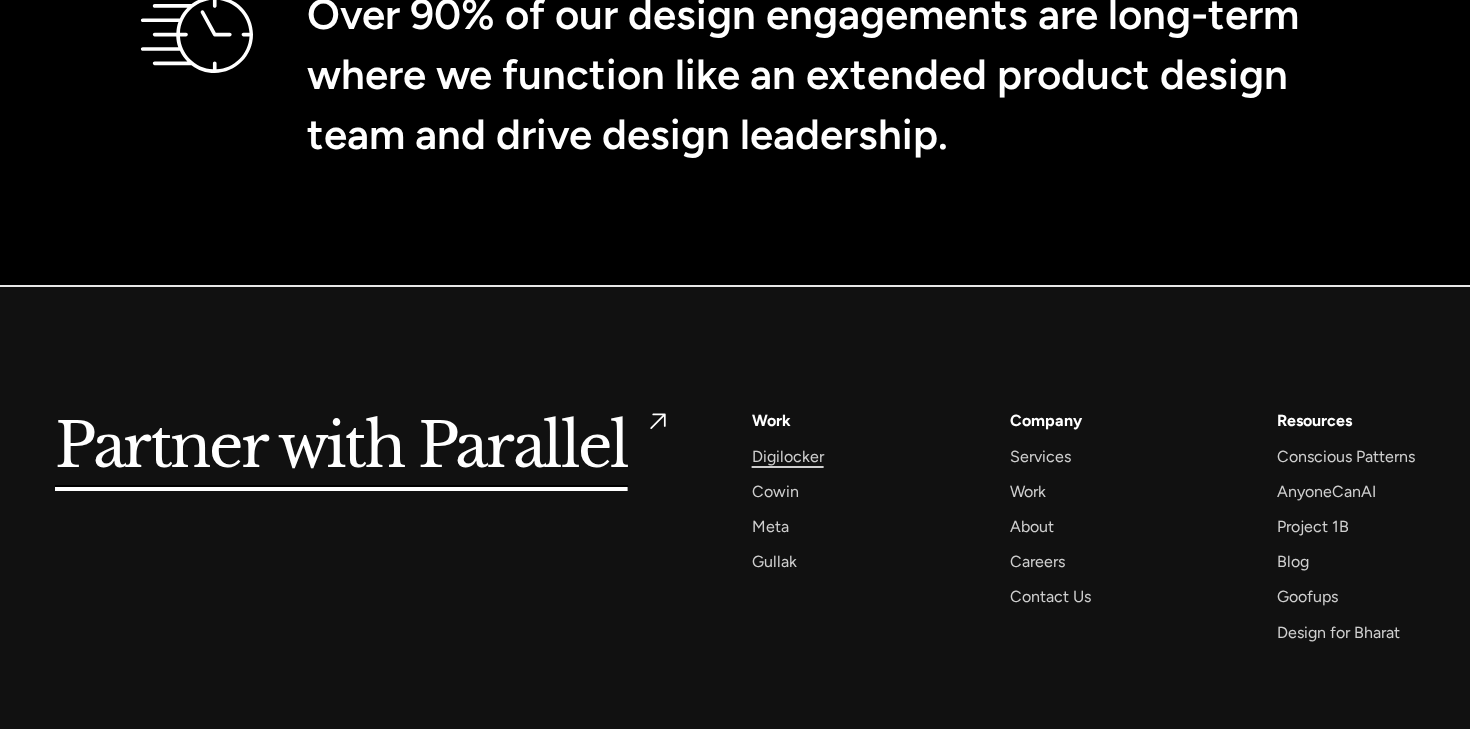 click on "Digilocker" at bounding box center [788, 456] 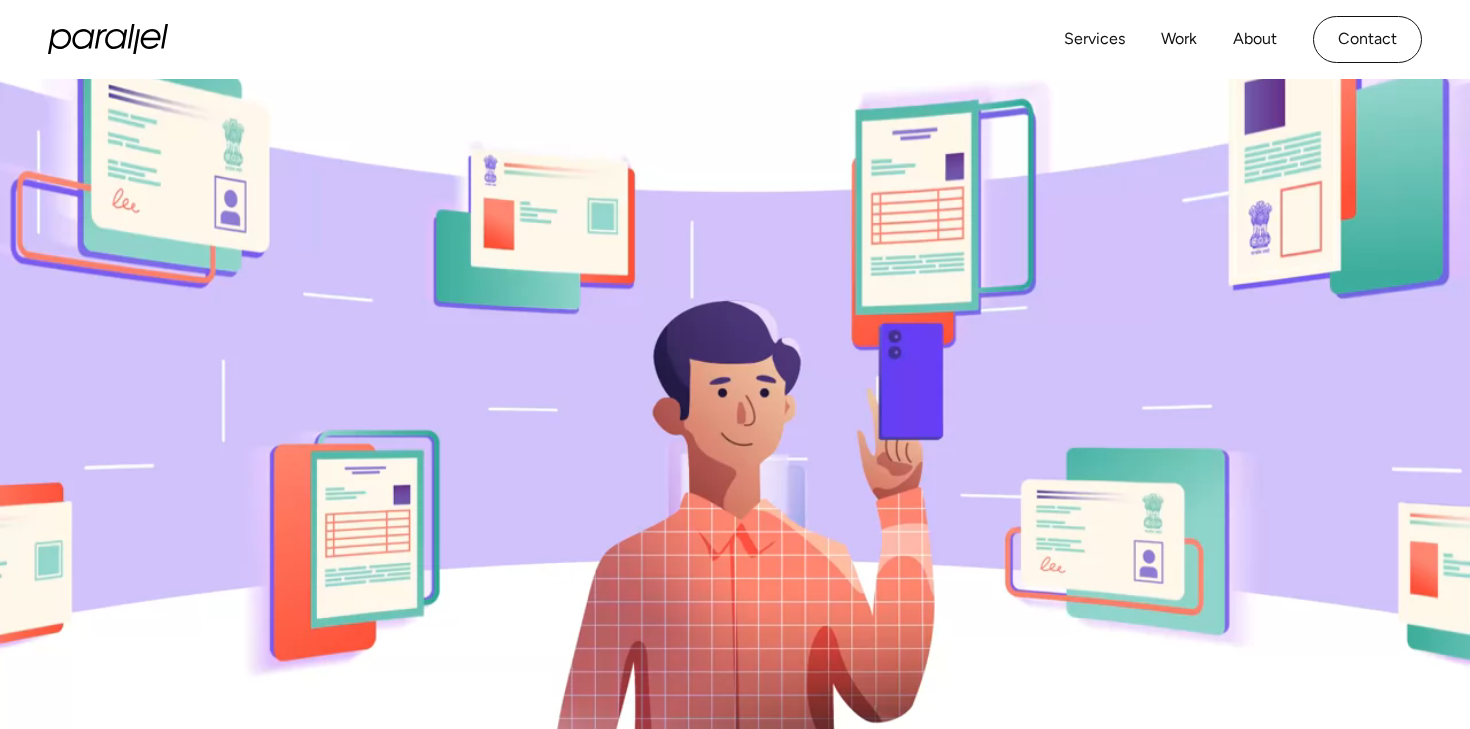 scroll, scrollTop: 0, scrollLeft: 0, axis: both 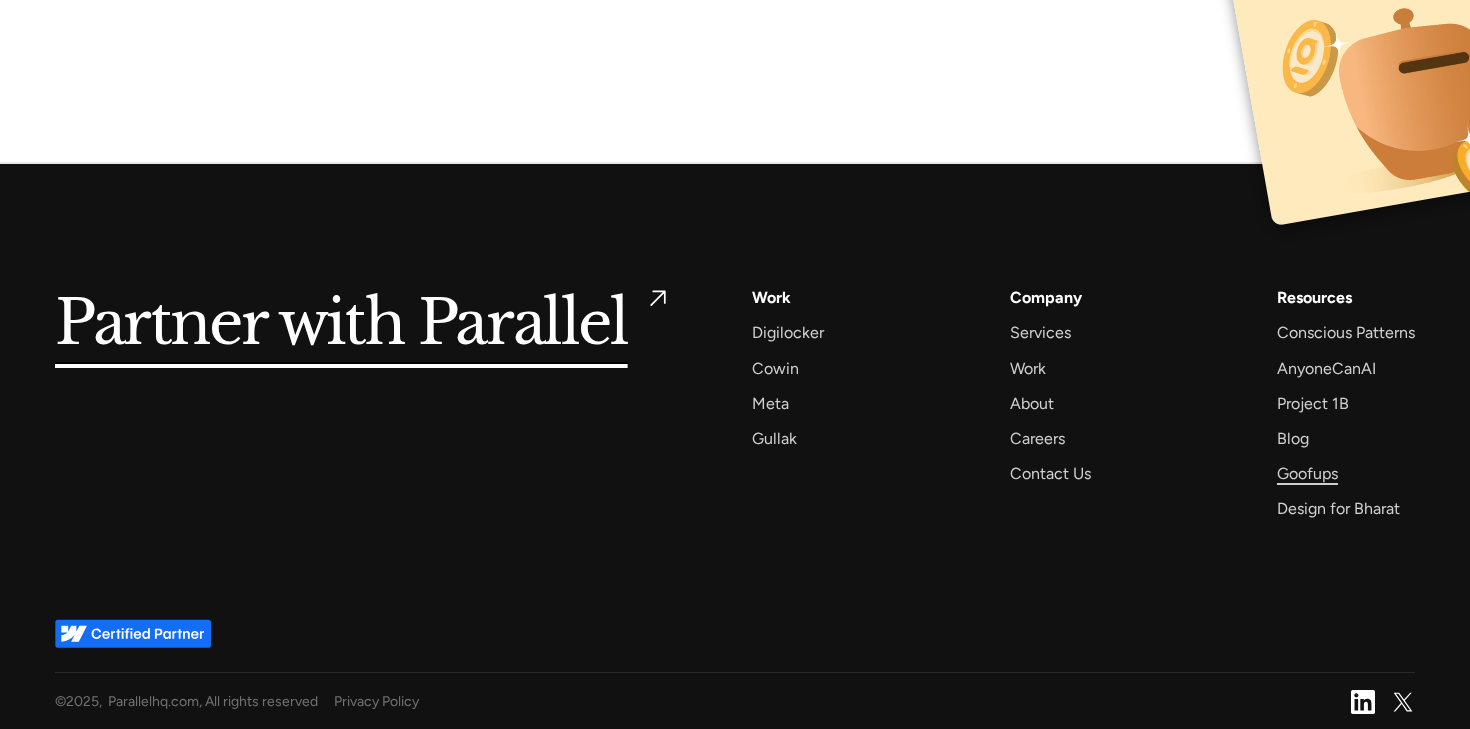 click on "Goofups" at bounding box center [1307, 473] 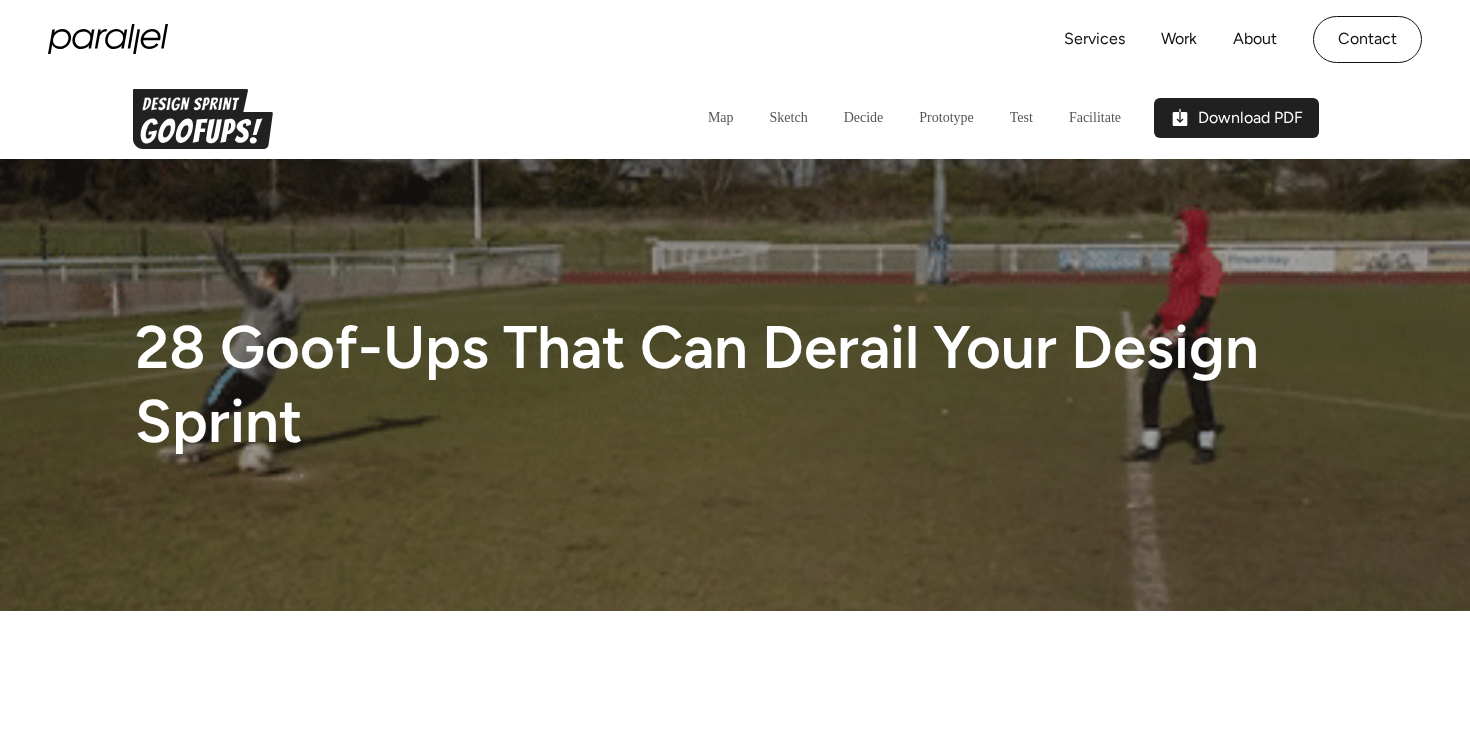 scroll, scrollTop: 0, scrollLeft: 0, axis: both 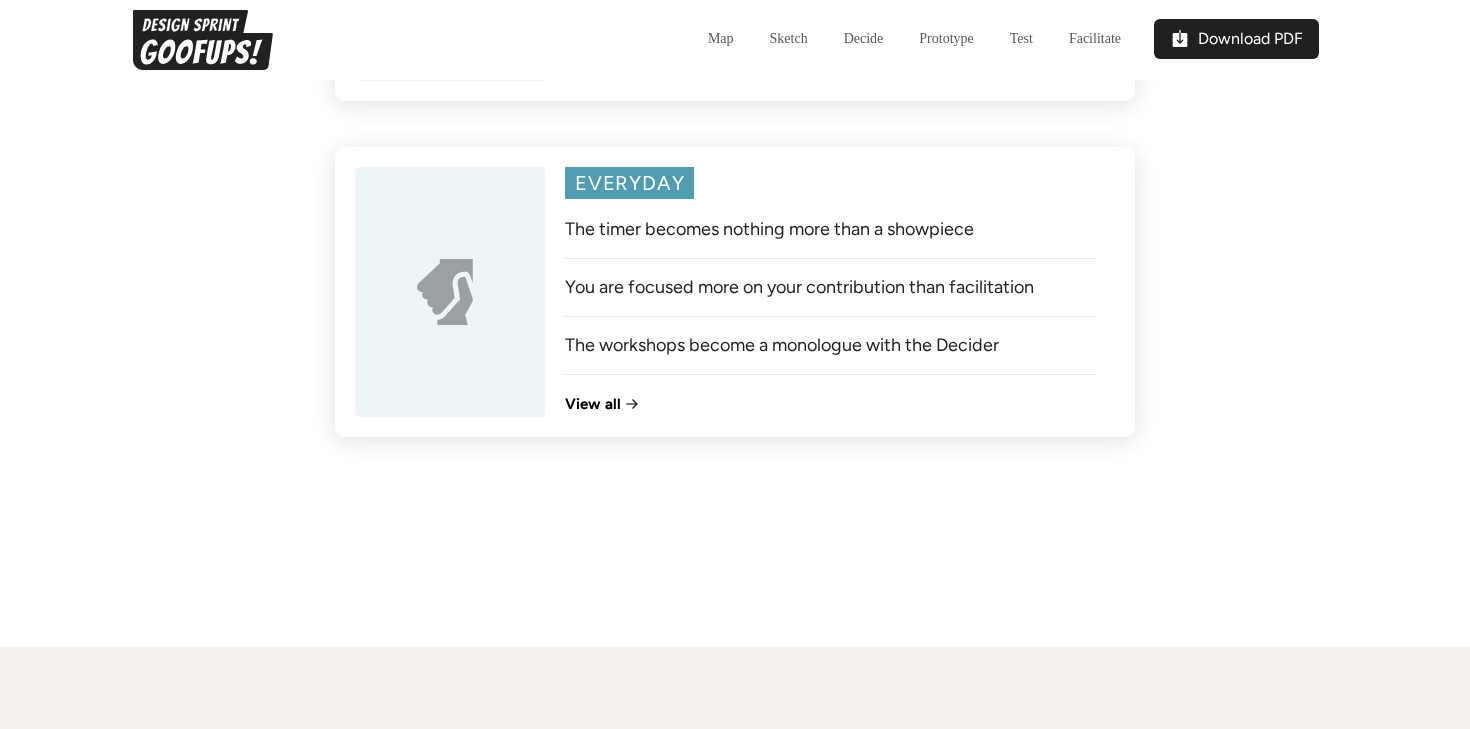 click on "View all" at bounding box center (593, 404) 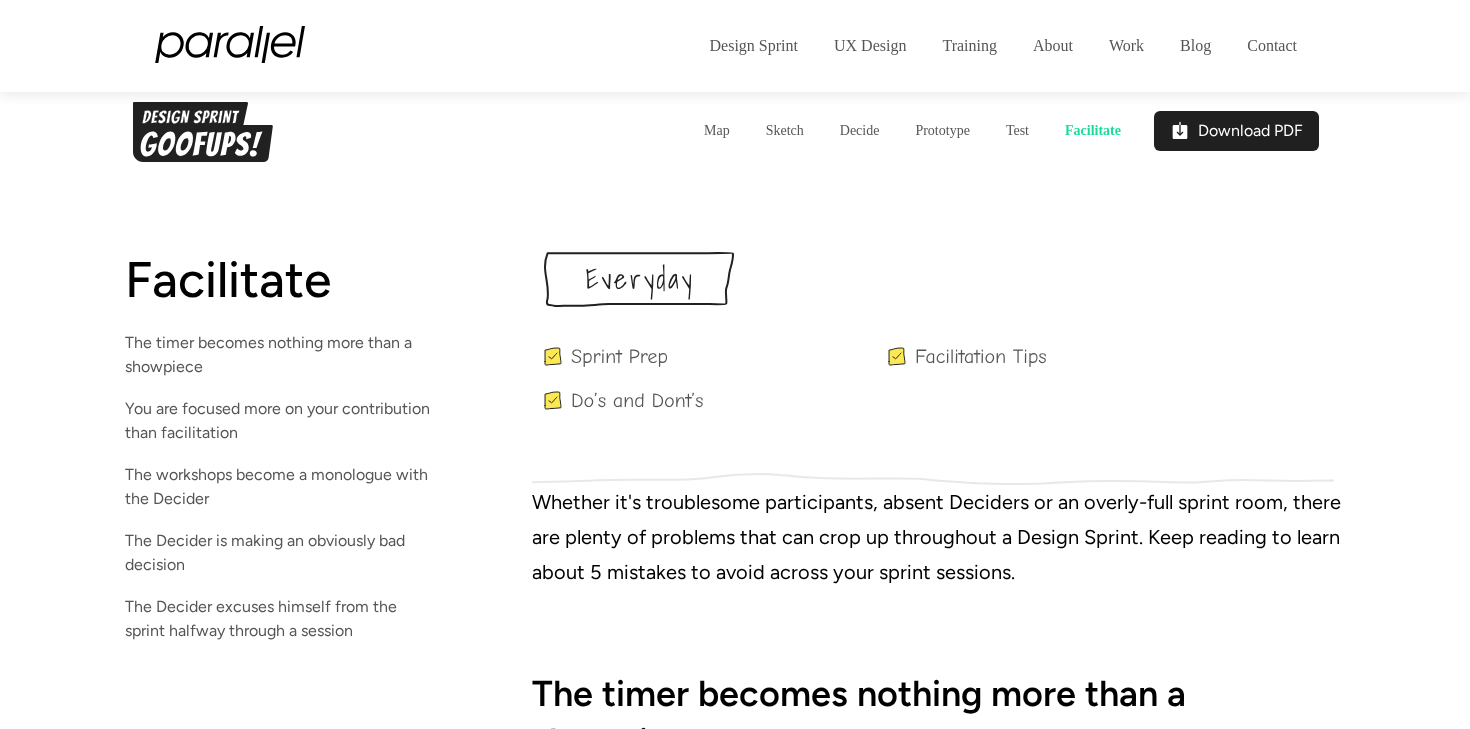scroll, scrollTop: 0, scrollLeft: 0, axis: both 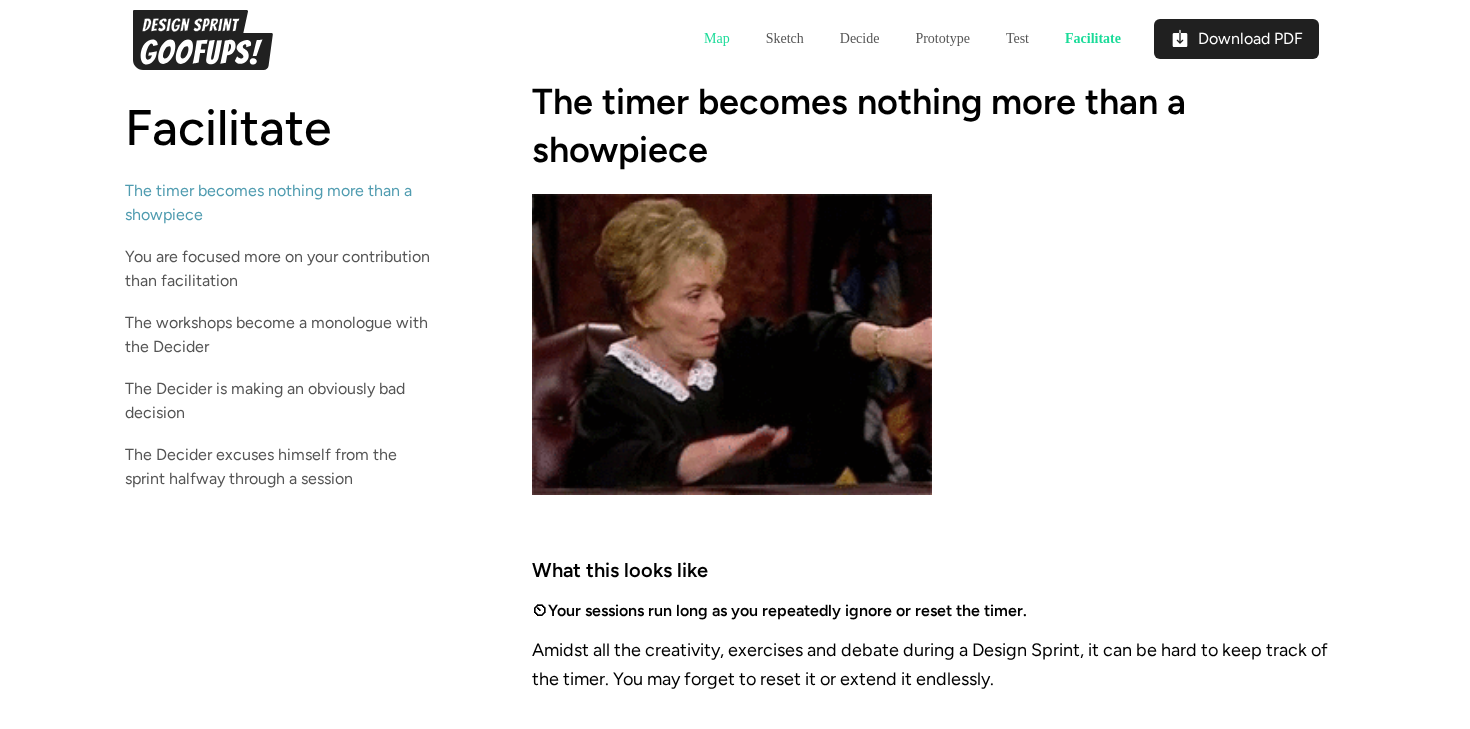 click on "Map" at bounding box center (717, 39) 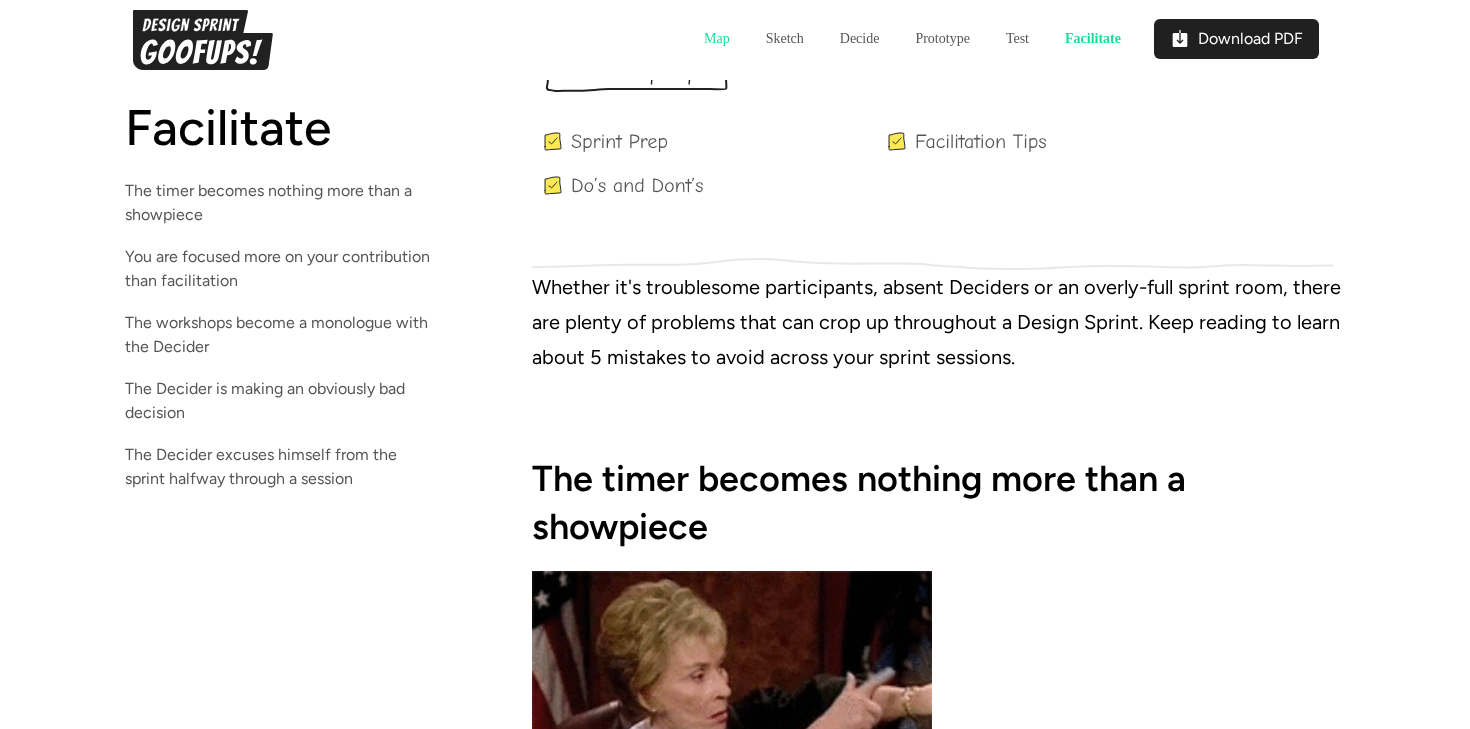 scroll, scrollTop: 0, scrollLeft: 0, axis: both 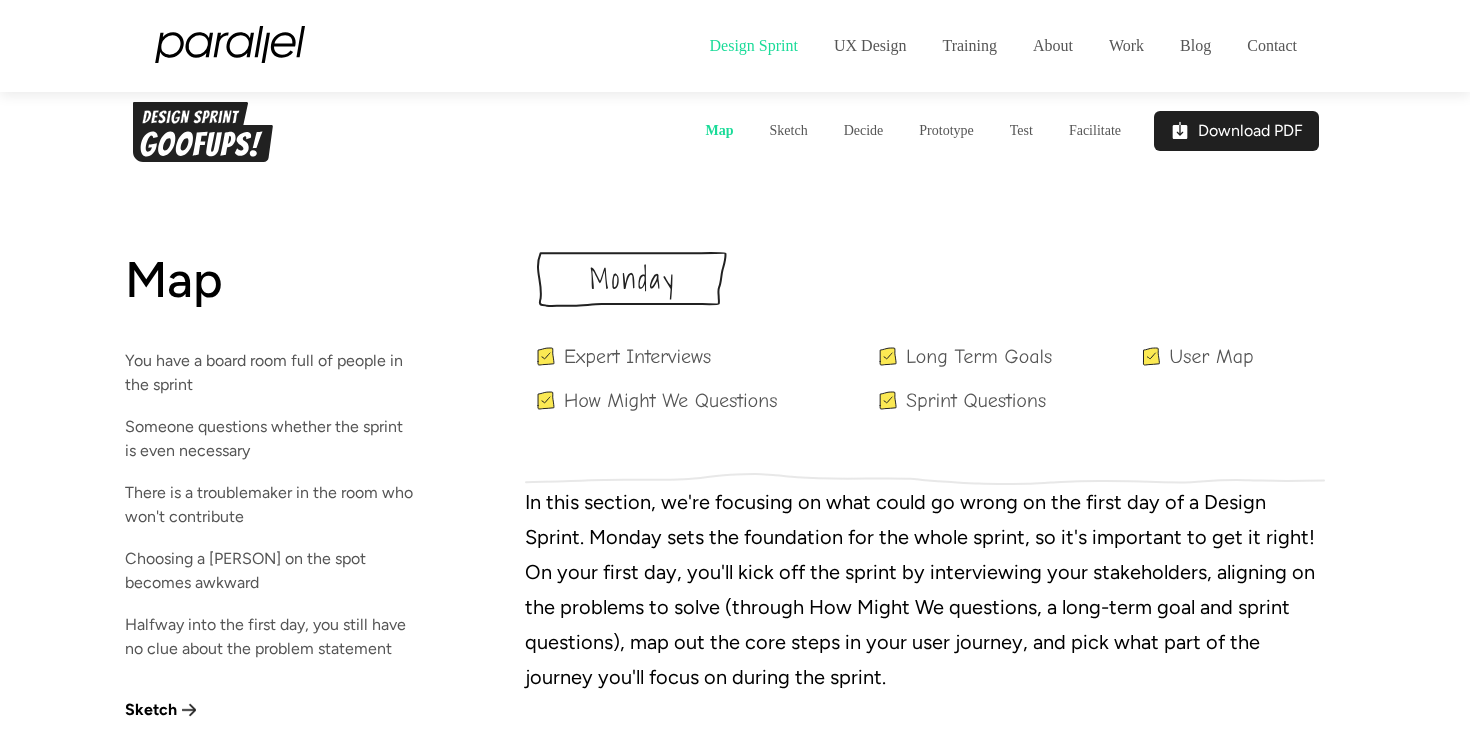click on "Design Sprint" at bounding box center [754, 46] 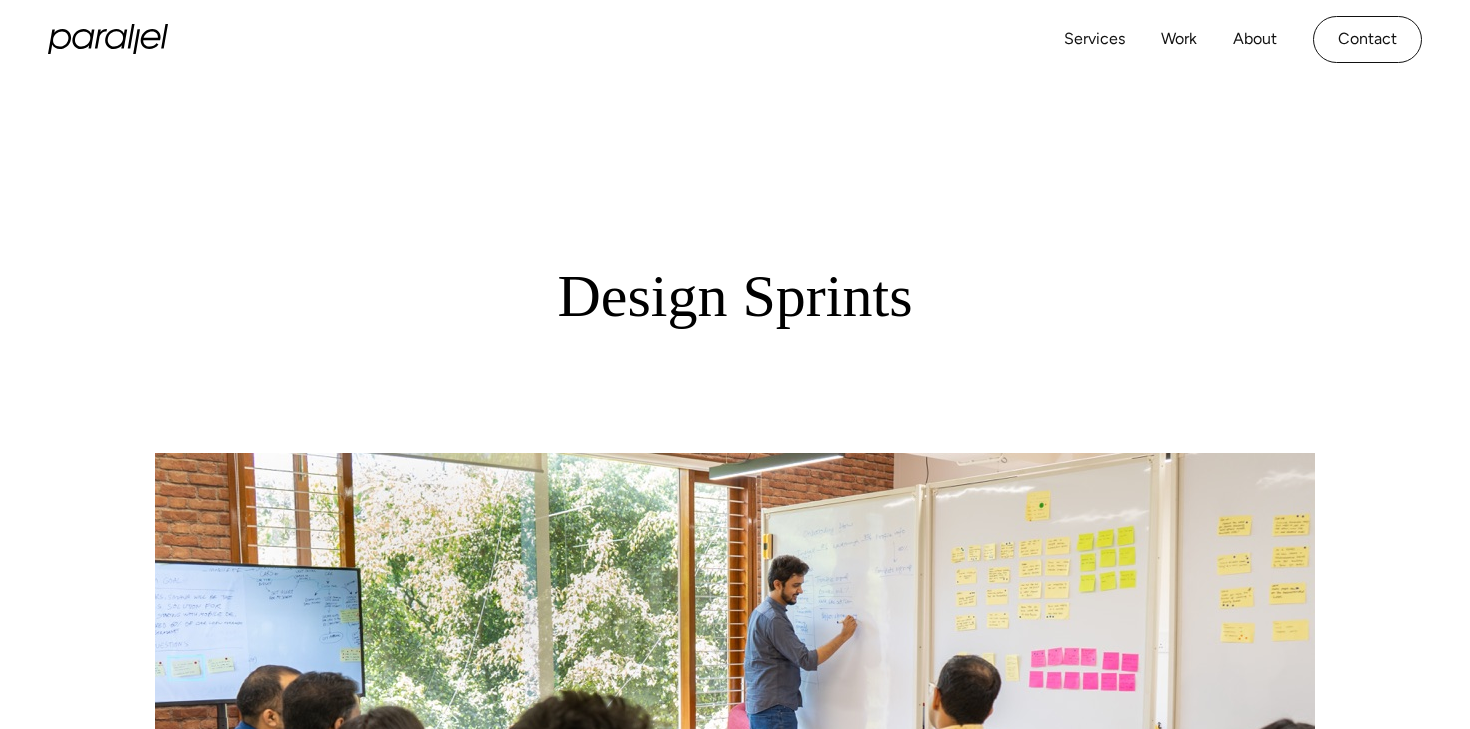 scroll, scrollTop: 0, scrollLeft: 0, axis: both 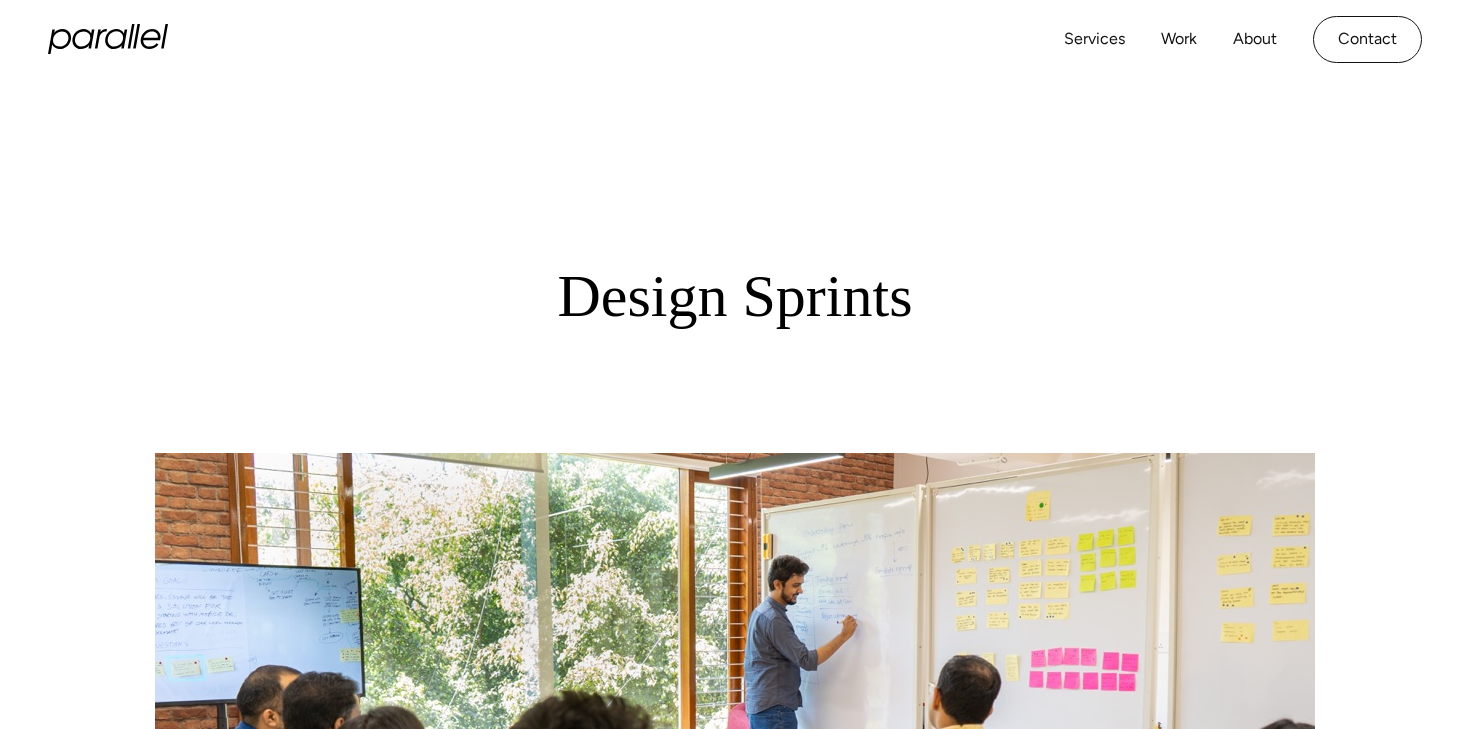 click 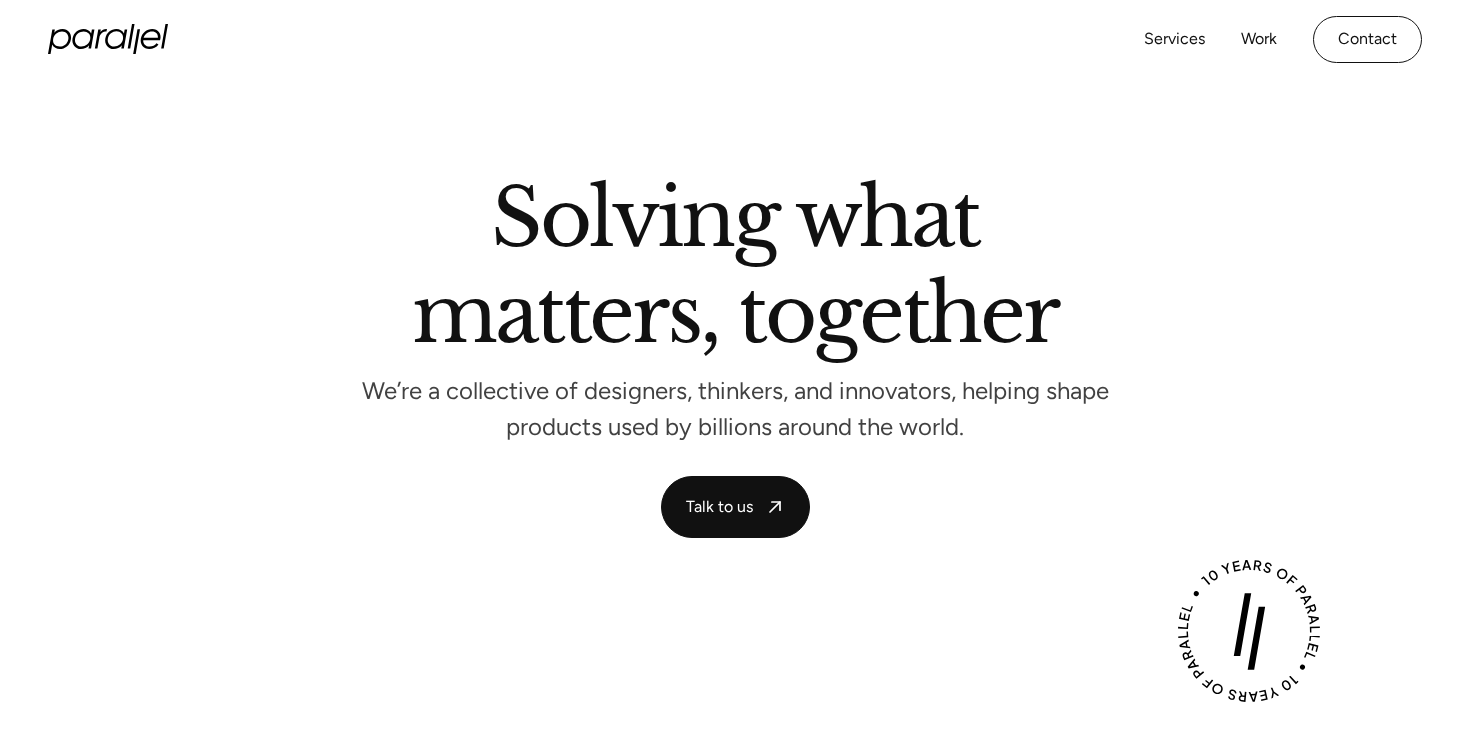 scroll, scrollTop: 0, scrollLeft: 0, axis: both 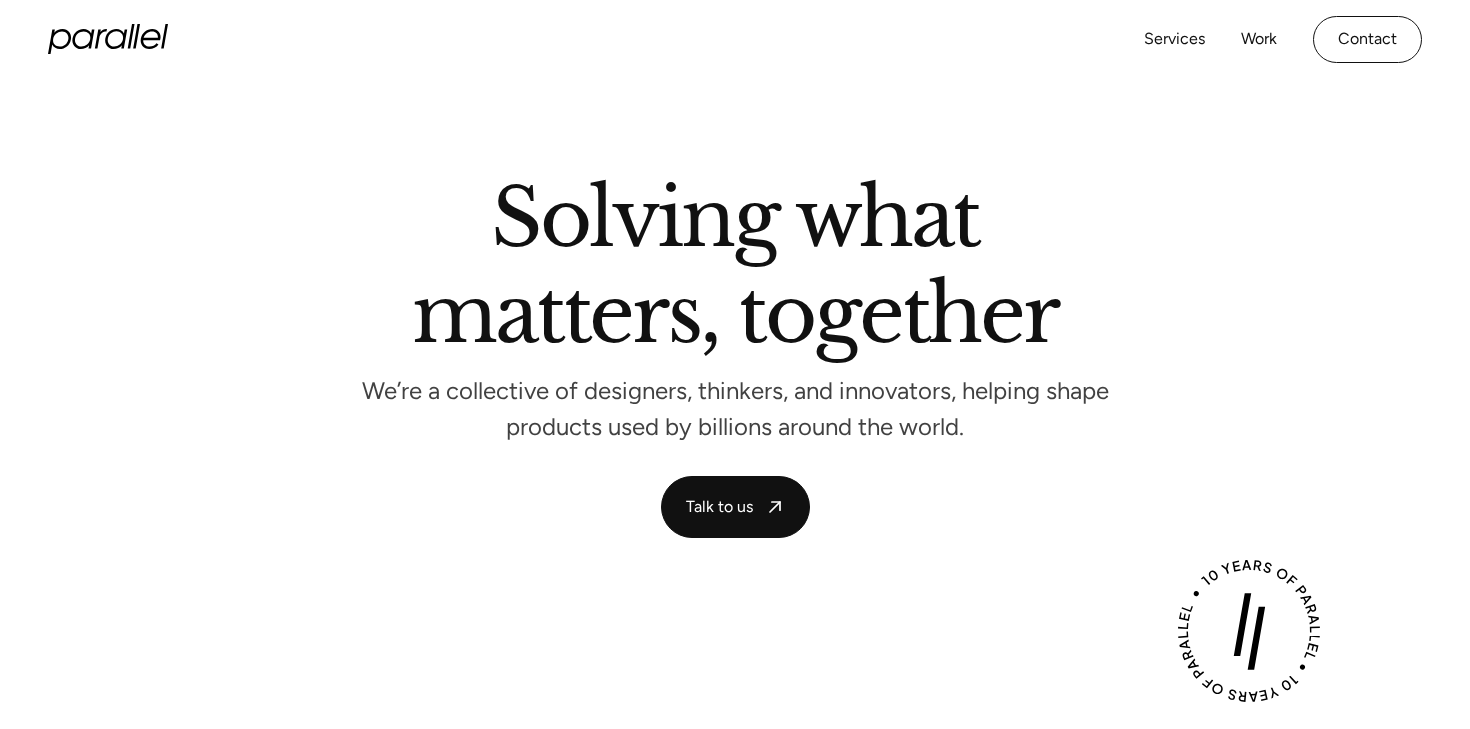 click 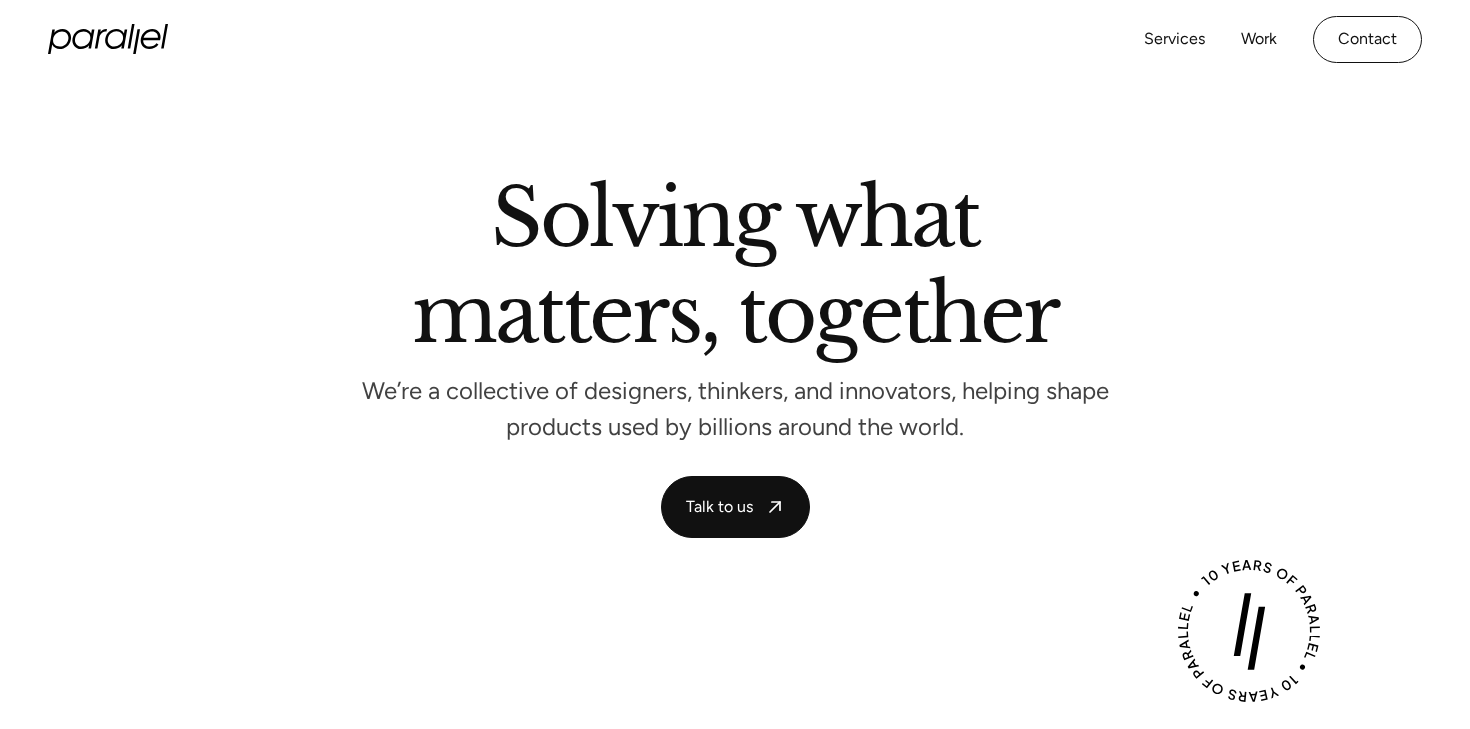 scroll, scrollTop: 0, scrollLeft: 0, axis: both 